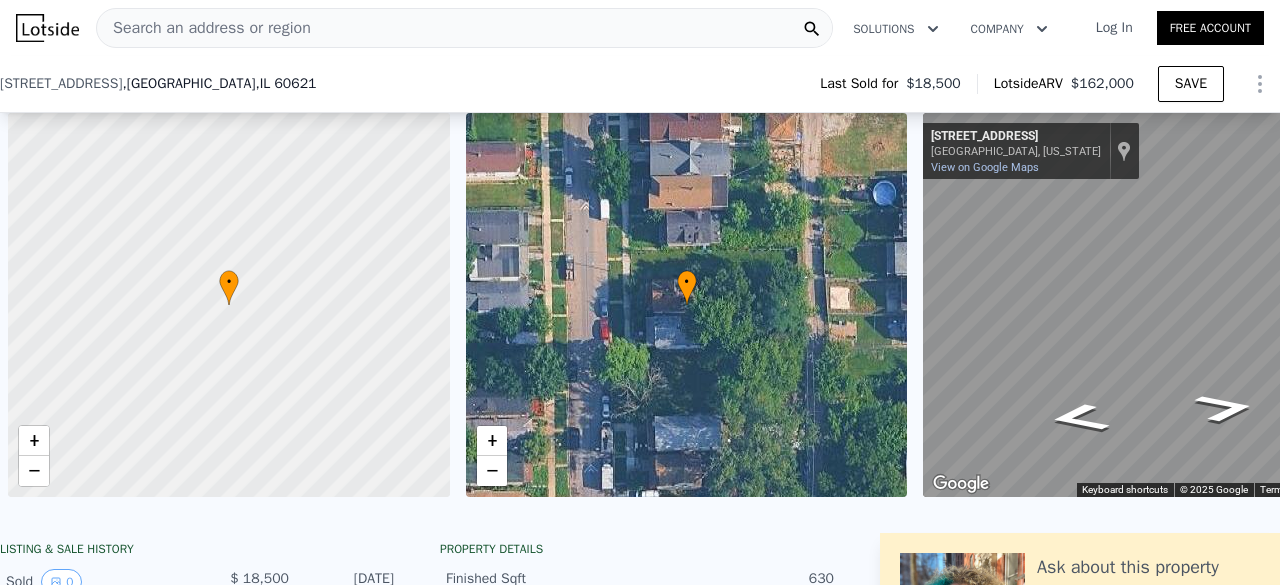 scroll, scrollTop: 0, scrollLeft: 0, axis: both 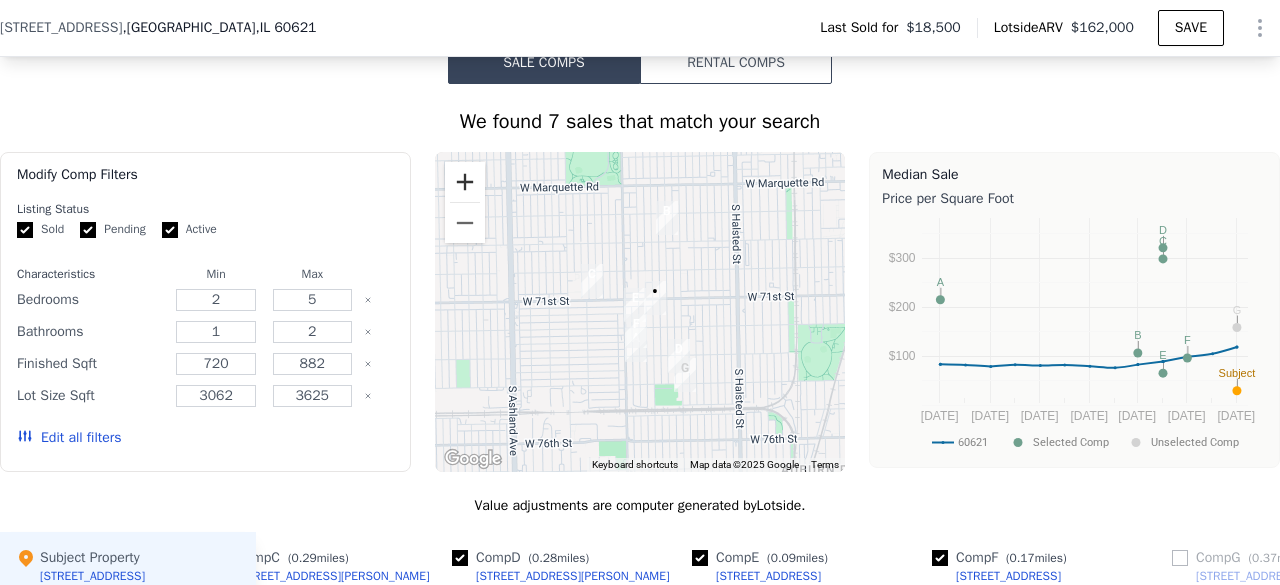 click at bounding box center [465, 182] 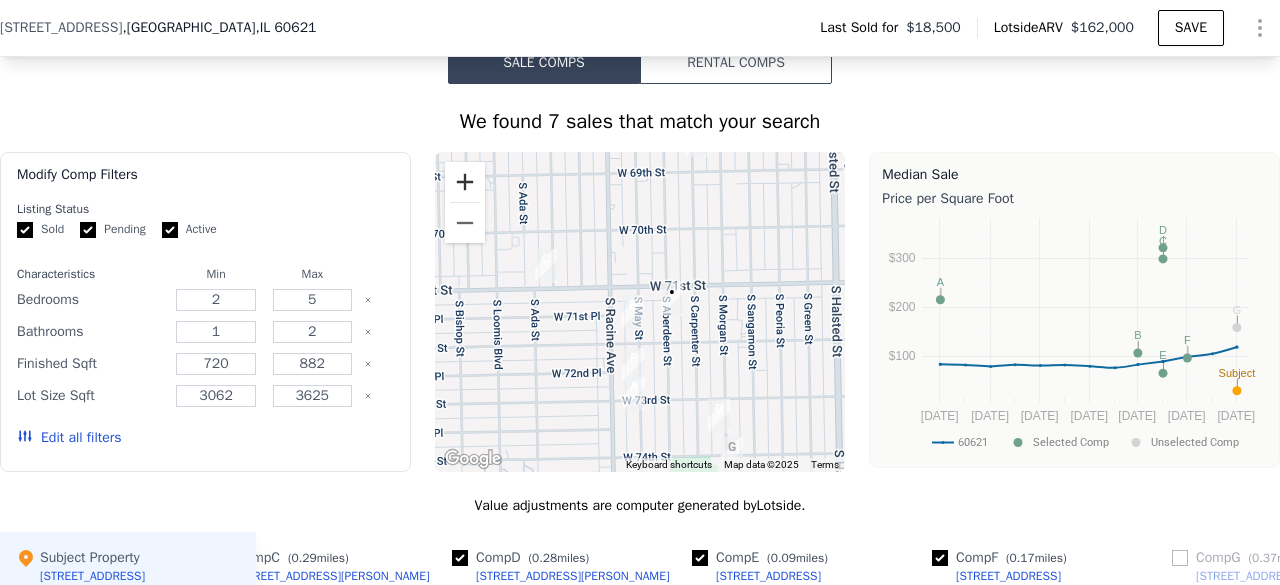 click at bounding box center (465, 182) 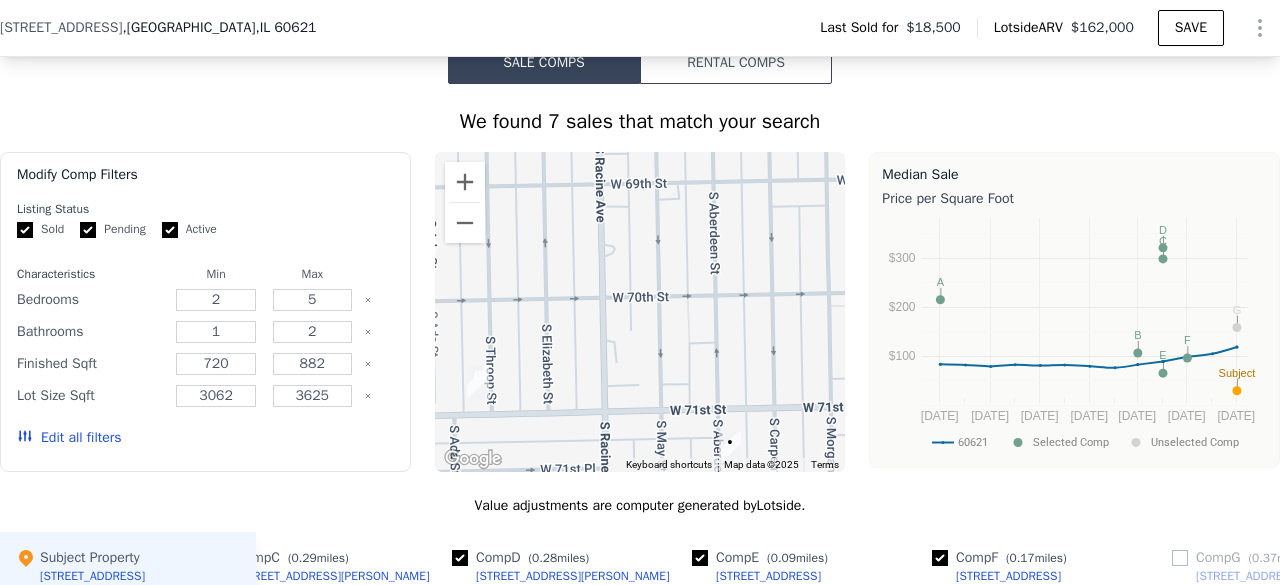 drag, startPoint x: 713, startPoint y: 325, endPoint x: 732, endPoint y: 481, distance: 157.15279 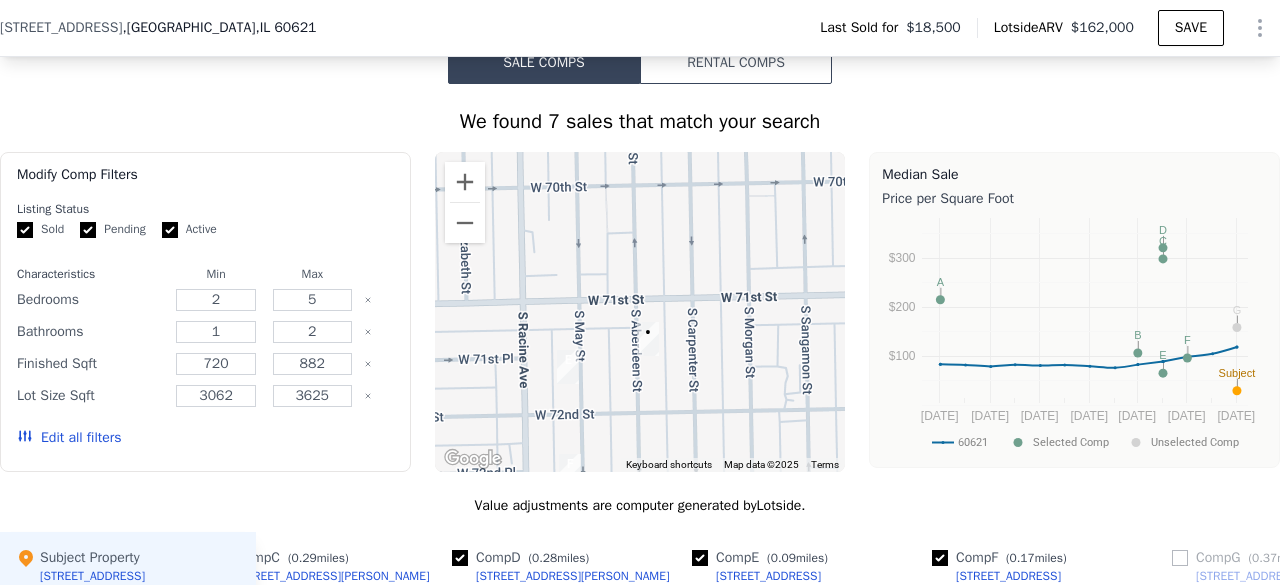 drag, startPoint x: 650, startPoint y: 502, endPoint x: 674, endPoint y: 272, distance: 231.24878 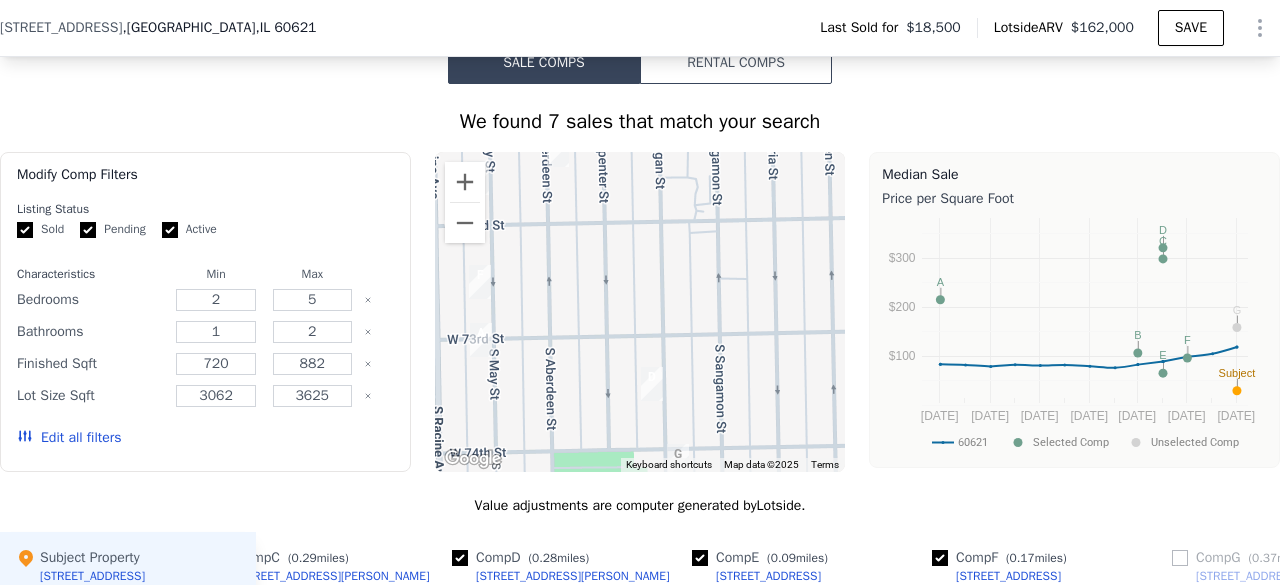 drag, startPoint x: 642, startPoint y: 347, endPoint x: 552, endPoint y: 164, distance: 203.9338 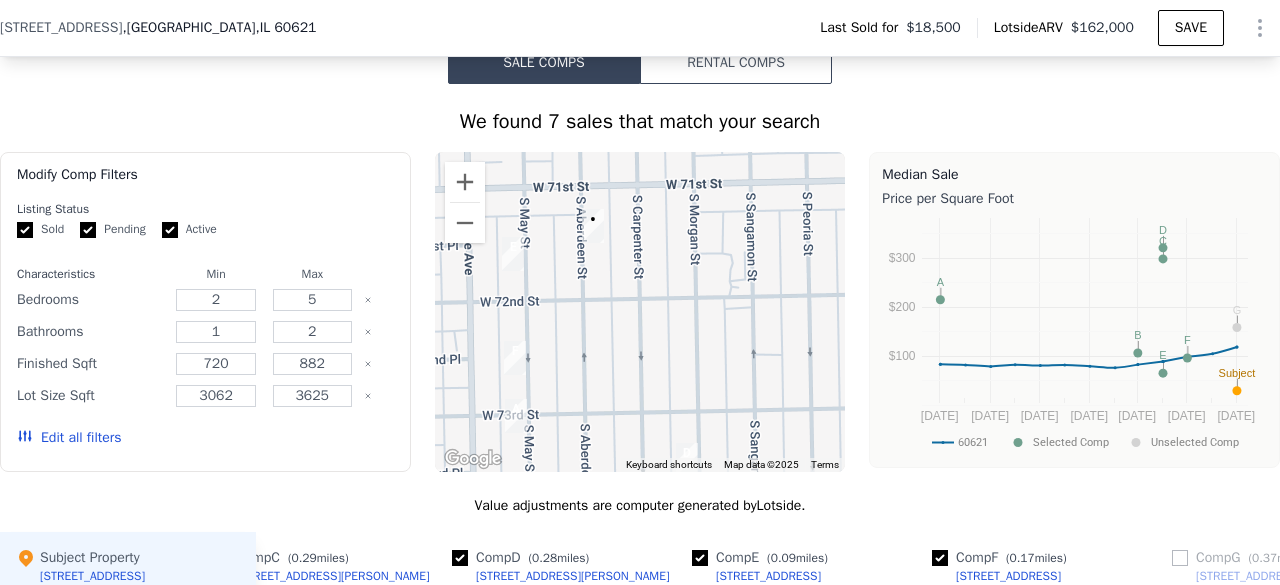 drag, startPoint x: 617, startPoint y: 252, endPoint x: 660, endPoint y: 341, distance: 98.84331 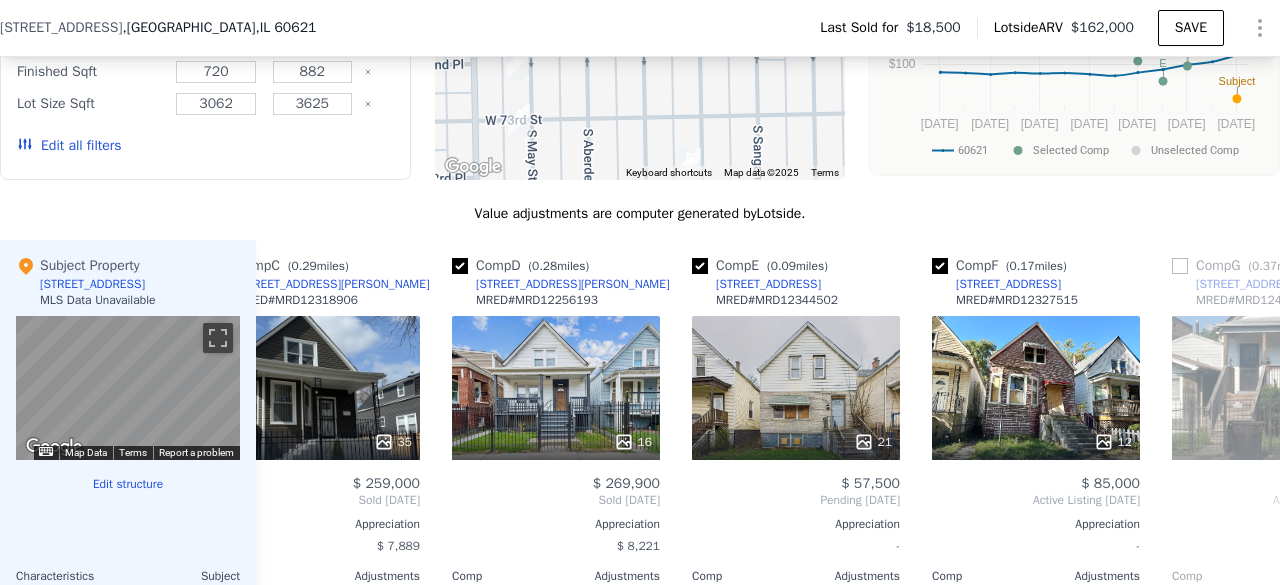 scroll, scrollTop: 1870, scrollLeft: 0, axis: vertical 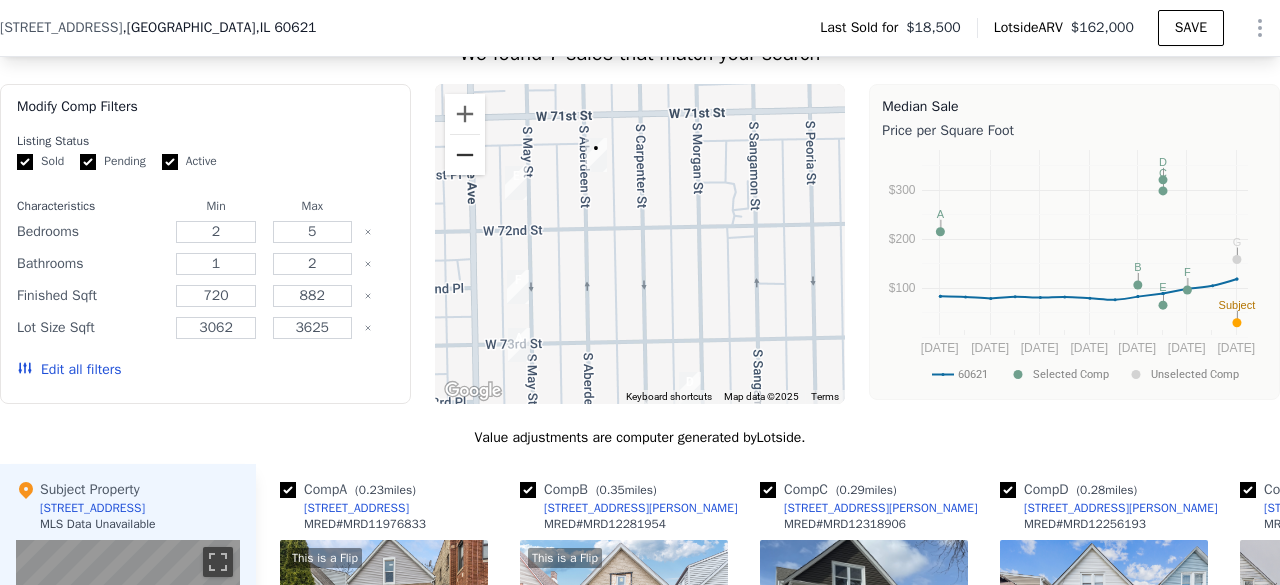 click at bounding box center (465, 155) 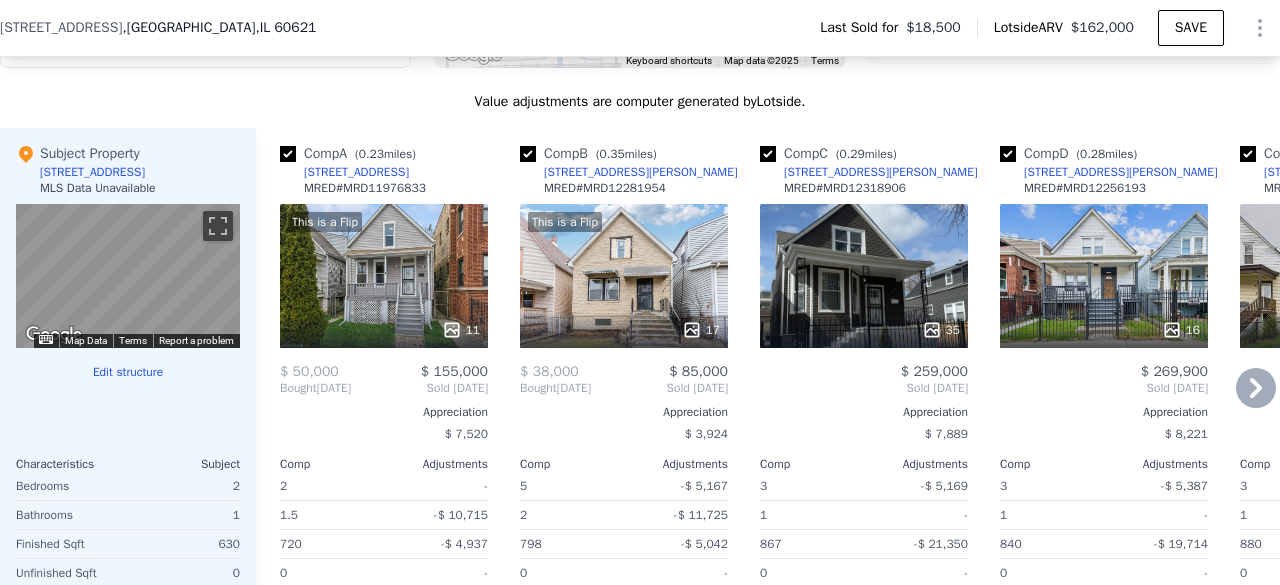 scroll, scrollTop: 1688, scrollLeft: 0, axis: vertical 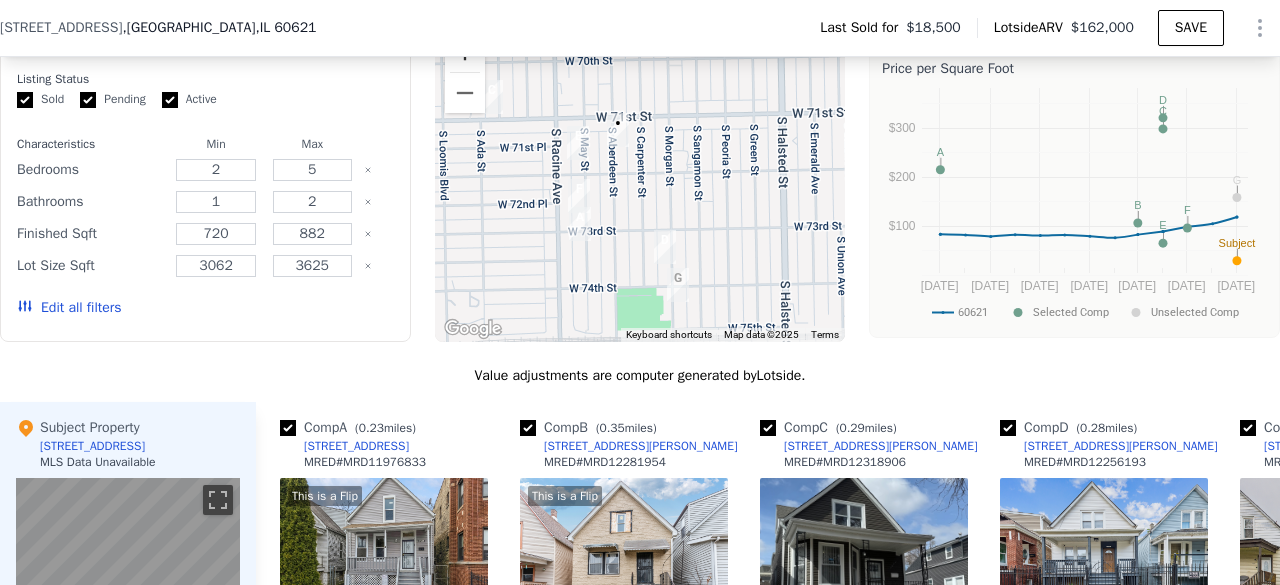 click at bounding box center (465, 52) 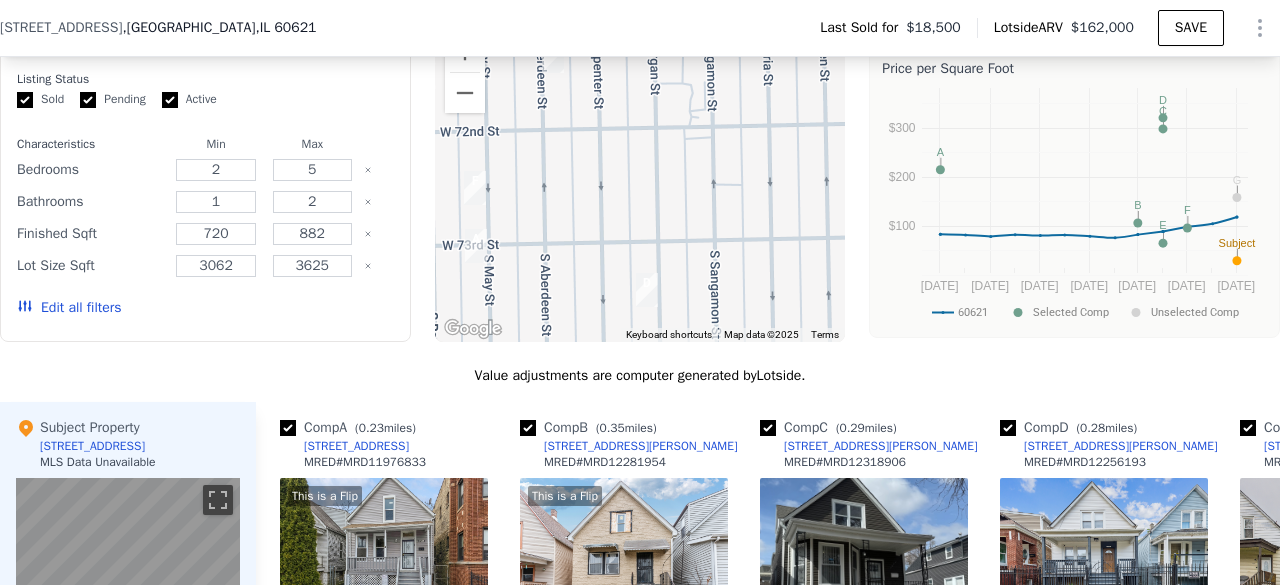 drag, startPoint x: 650, startPoint y: 218, endPoint x: 574, endPoint y: 146, distance: 104.69002 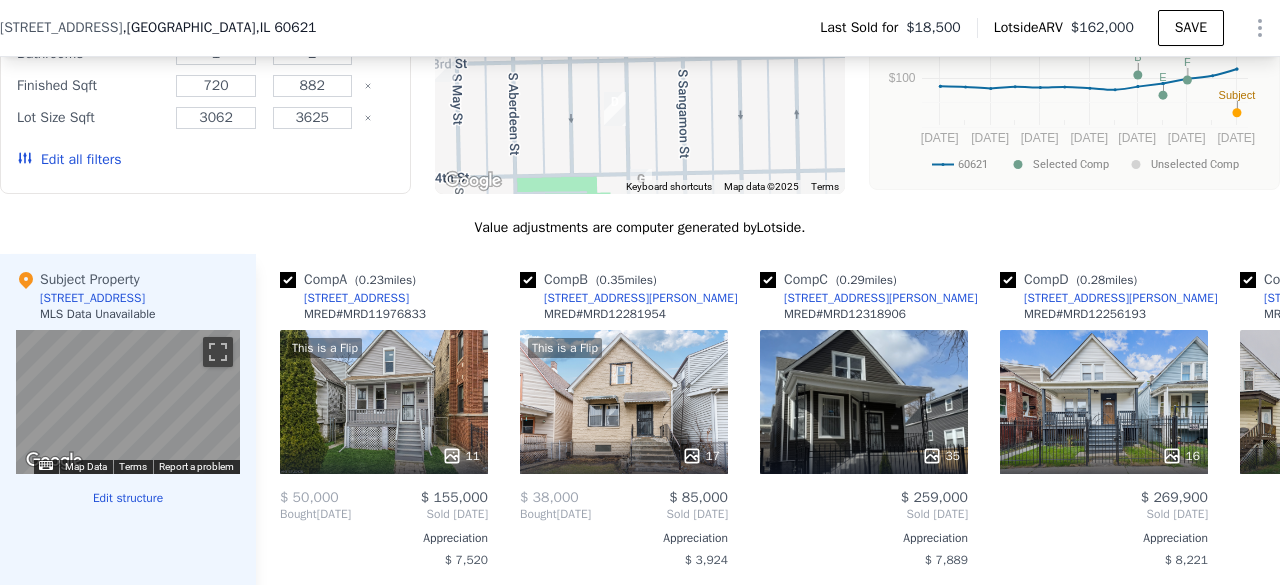 scroll, scrollTop: 2000, scrollLeft: 0, axis: vertical 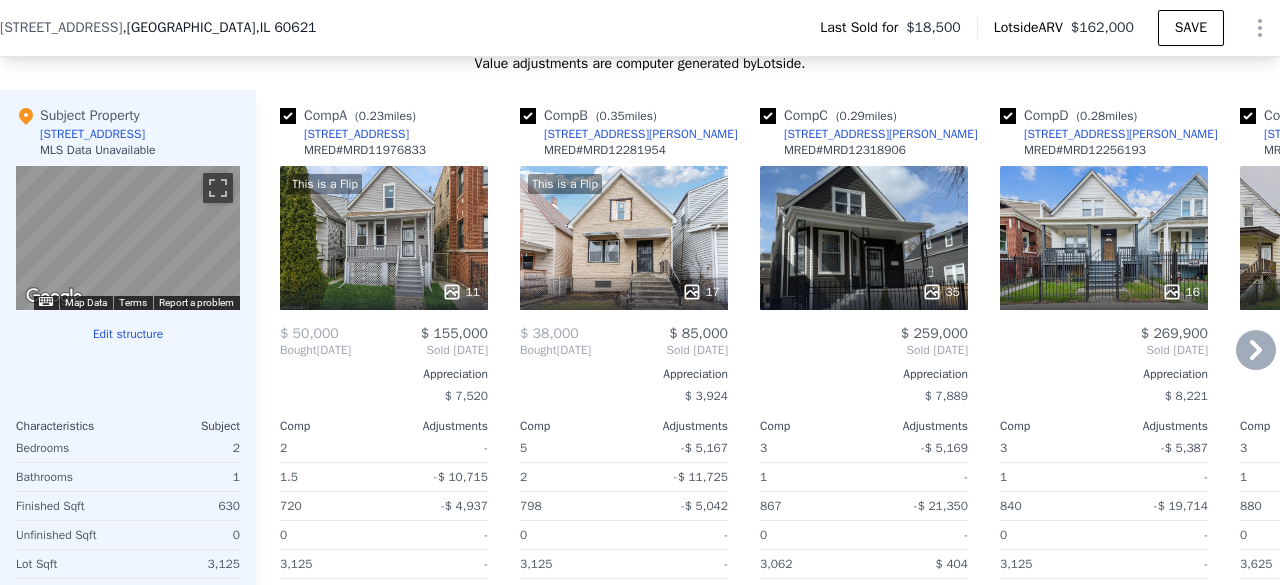 click on "35" at bounding box center [864, 238] 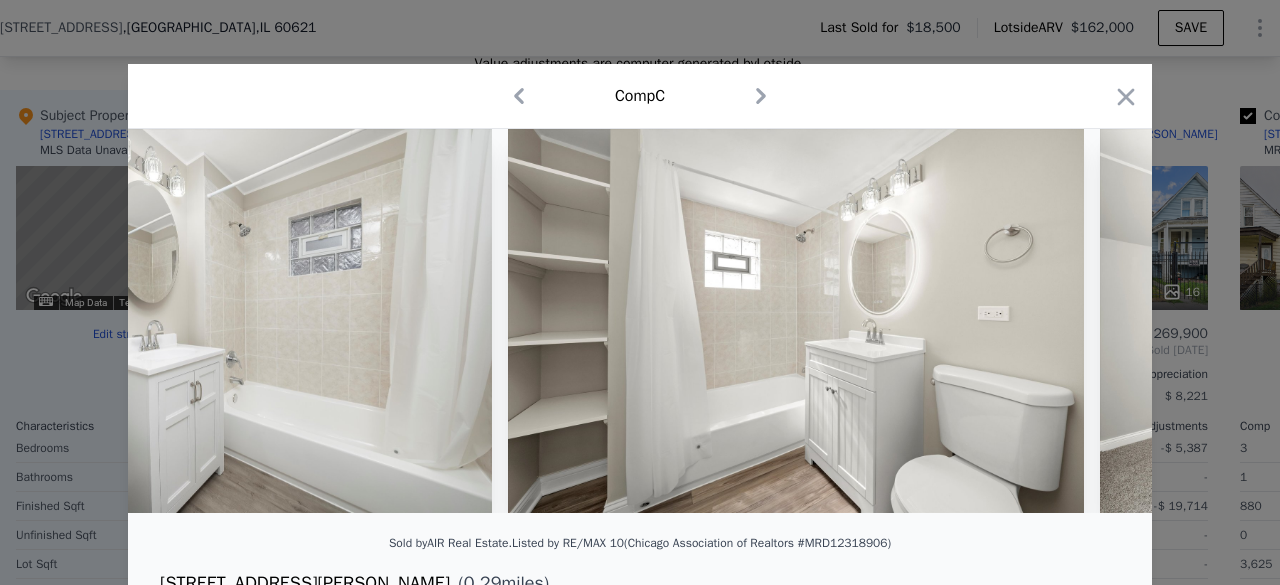scroll, scrollTop: 0, scrollLeft: 10007, axis: horizontal 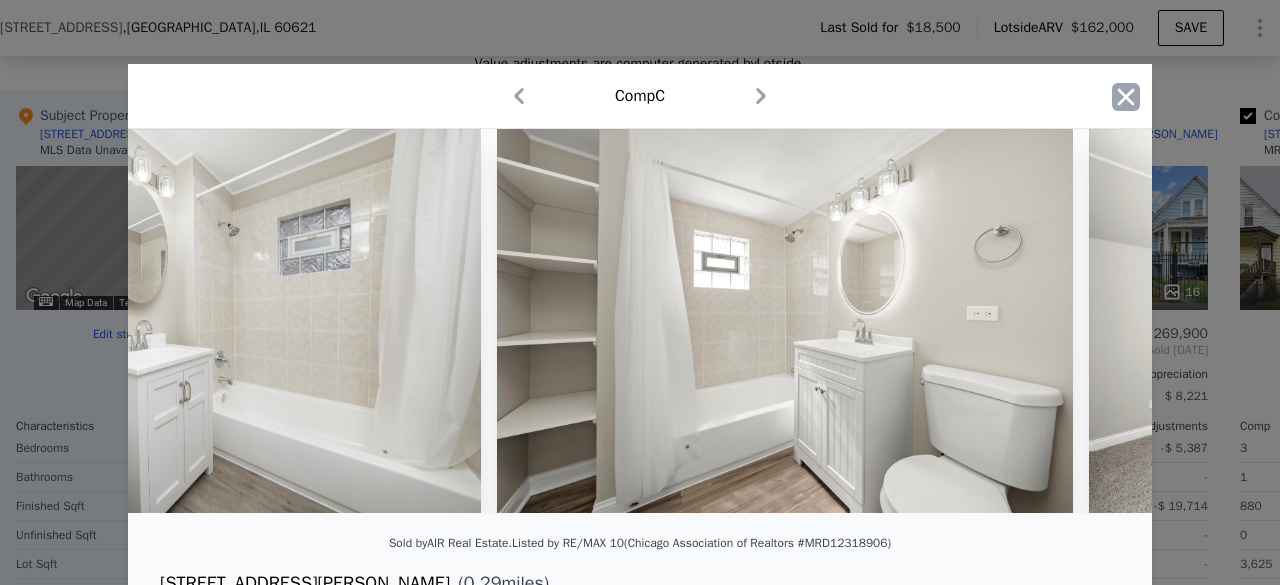 click 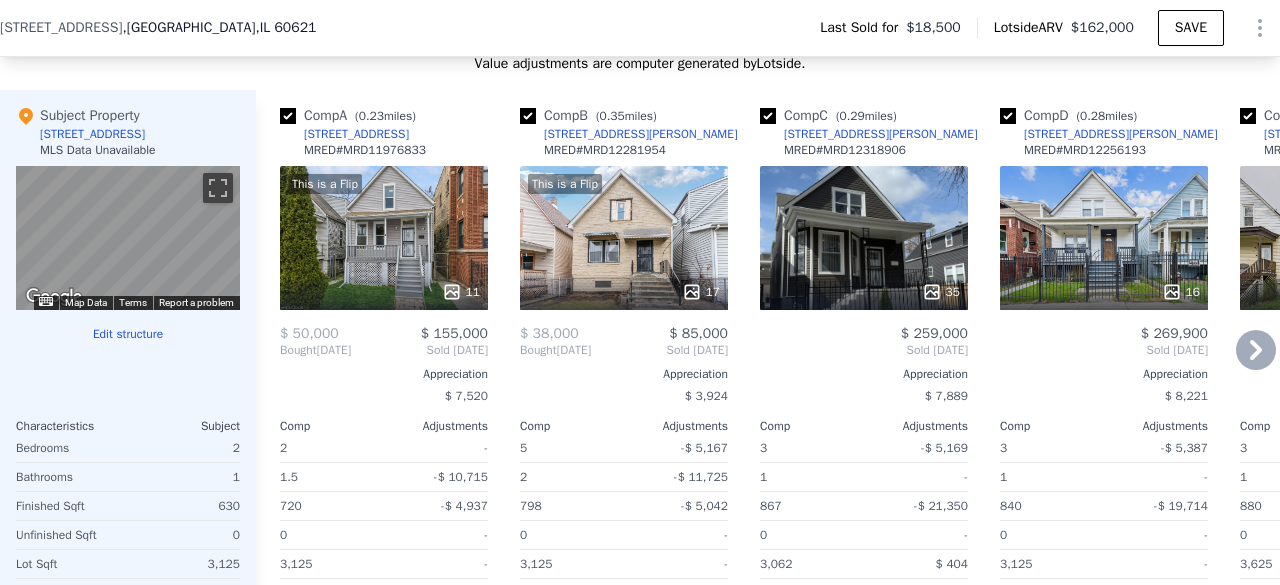 click on "16" at bounding box center (1104, 238) 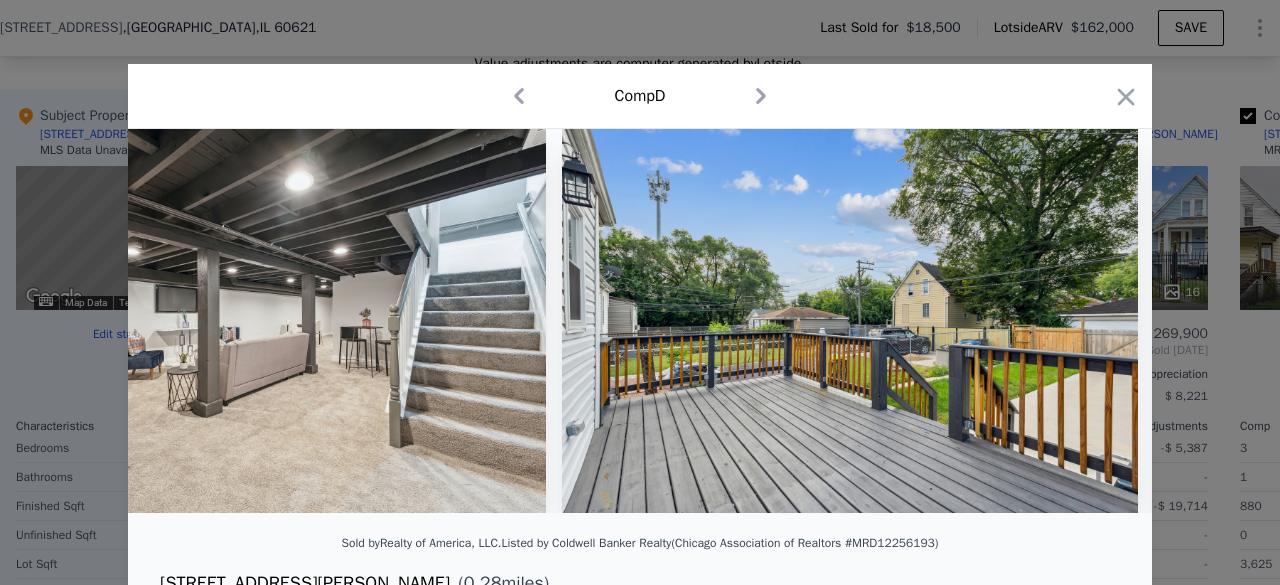 scroll, scrollTop: 0, scrollLeft: 6959, axis: horizontal 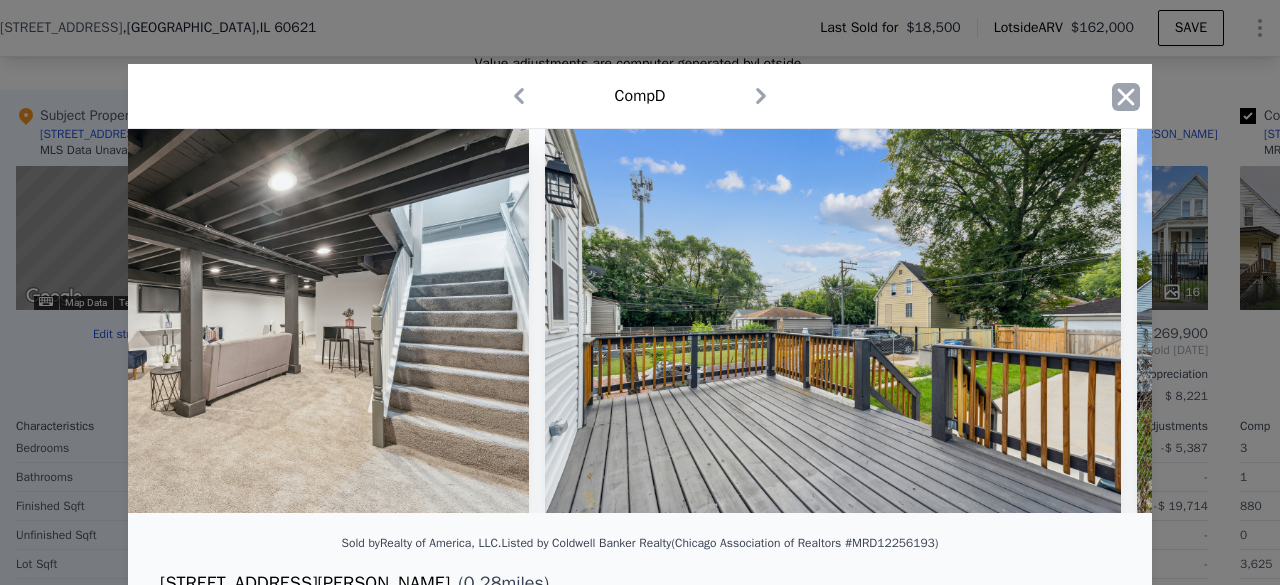 click 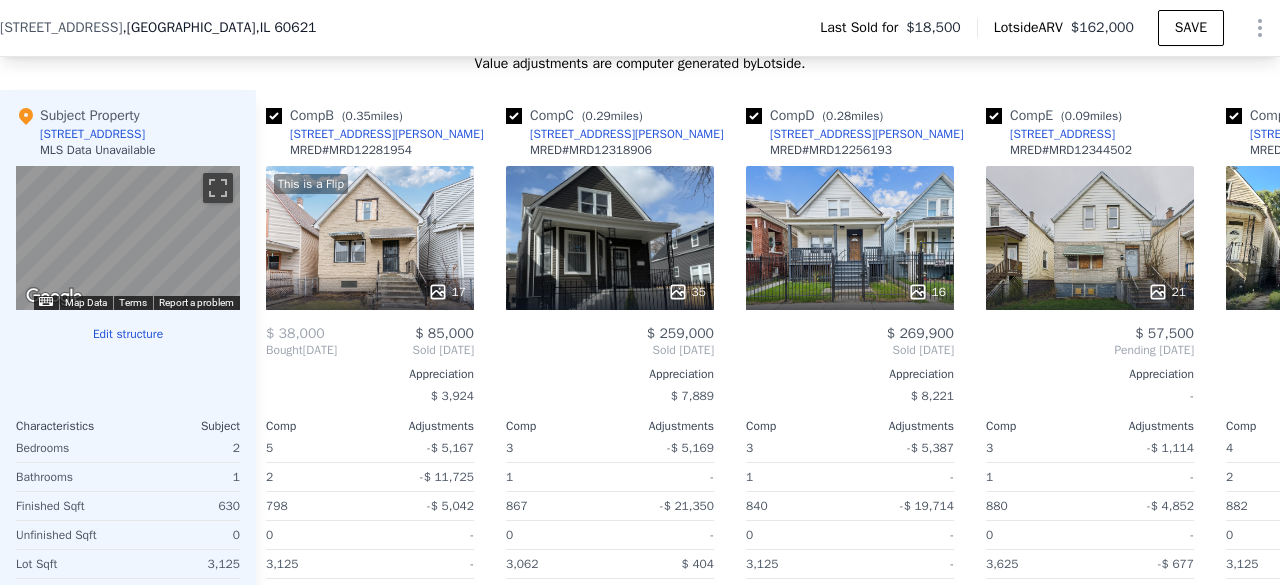 scroll, scrollTop: 0, scrollLeft: 342, axis: horizontal 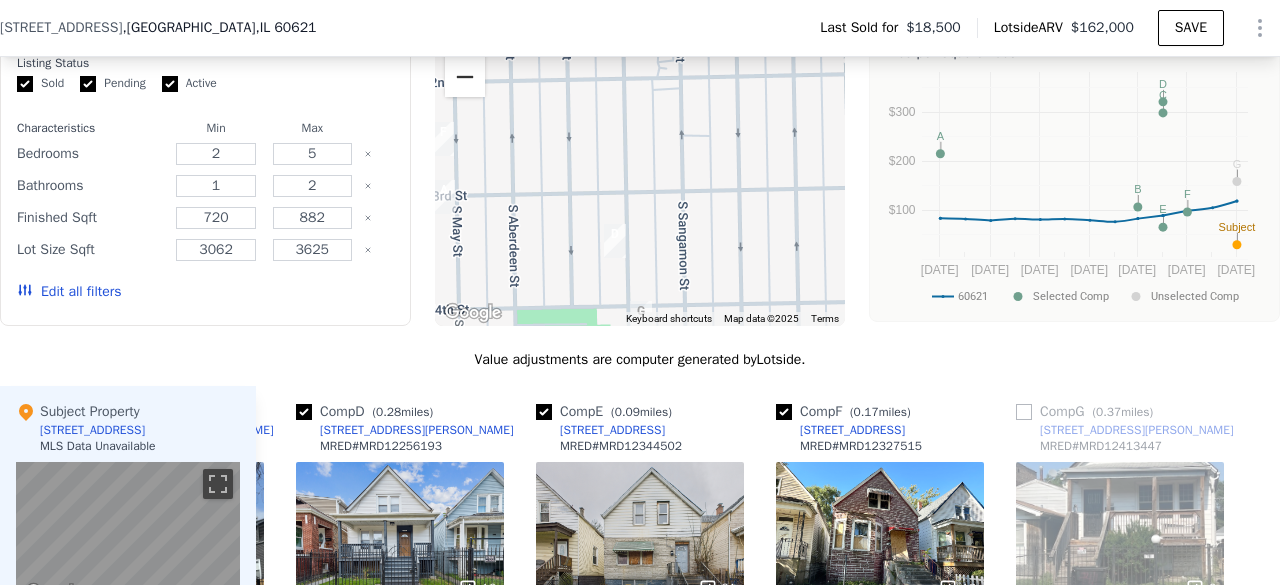 click at bounding box center (465, 77) 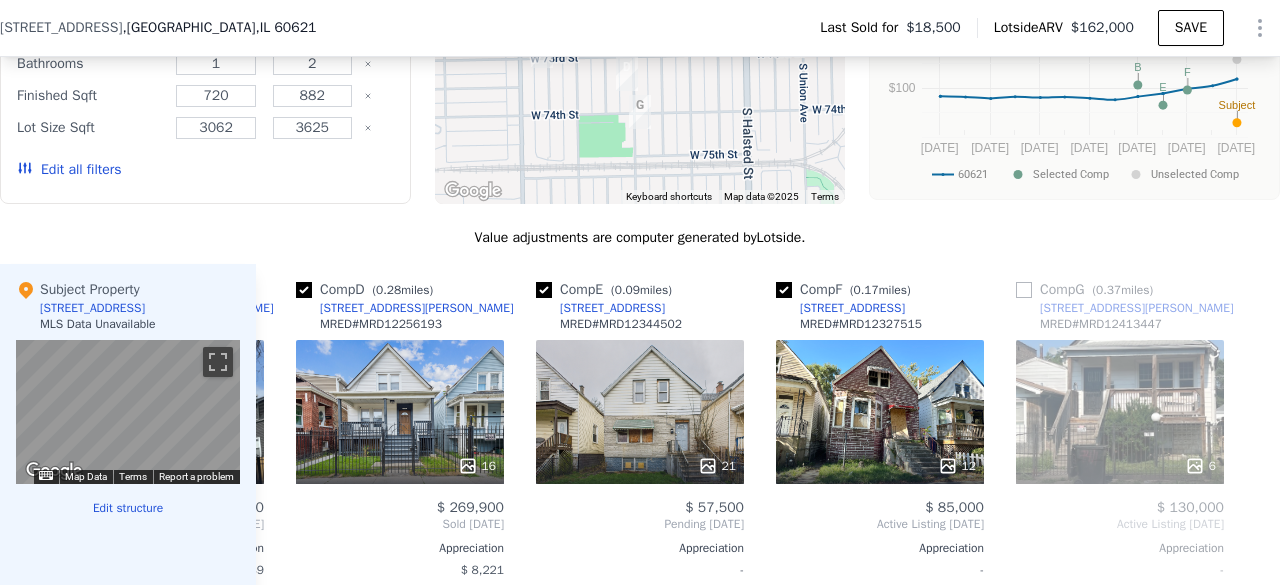 scroll, scrollTop: 1828, scrollLeft: 0, axis: vertical 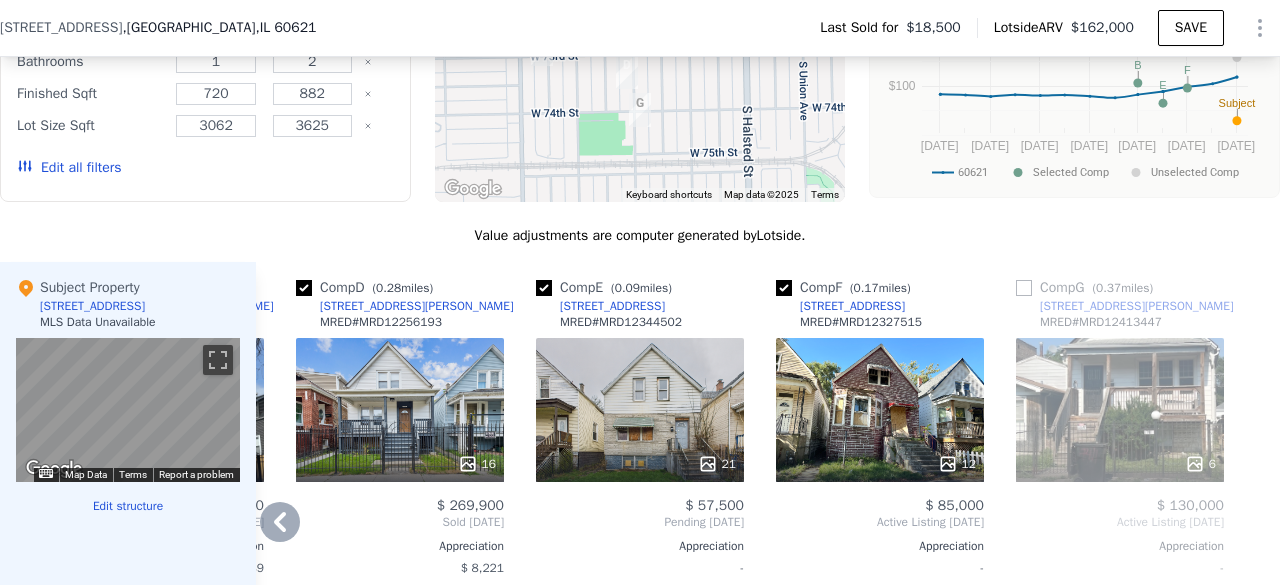 click on "12" at bounding box center (880, 410) 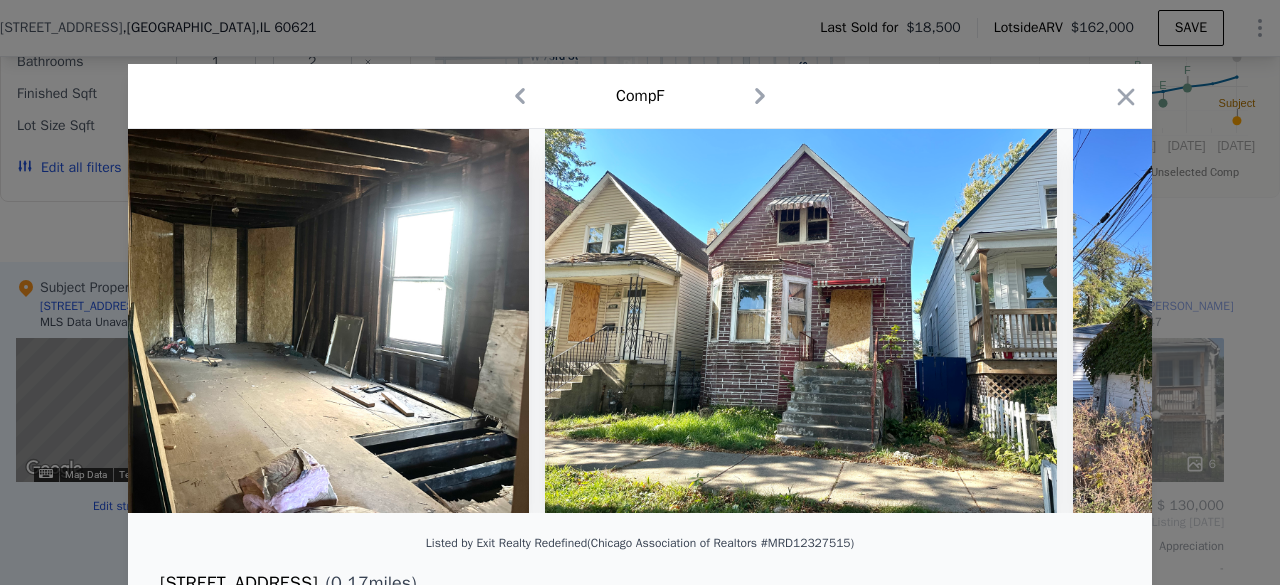 scroll, scrollTop: 0, scrollLeft: 5296, axis: horizontal 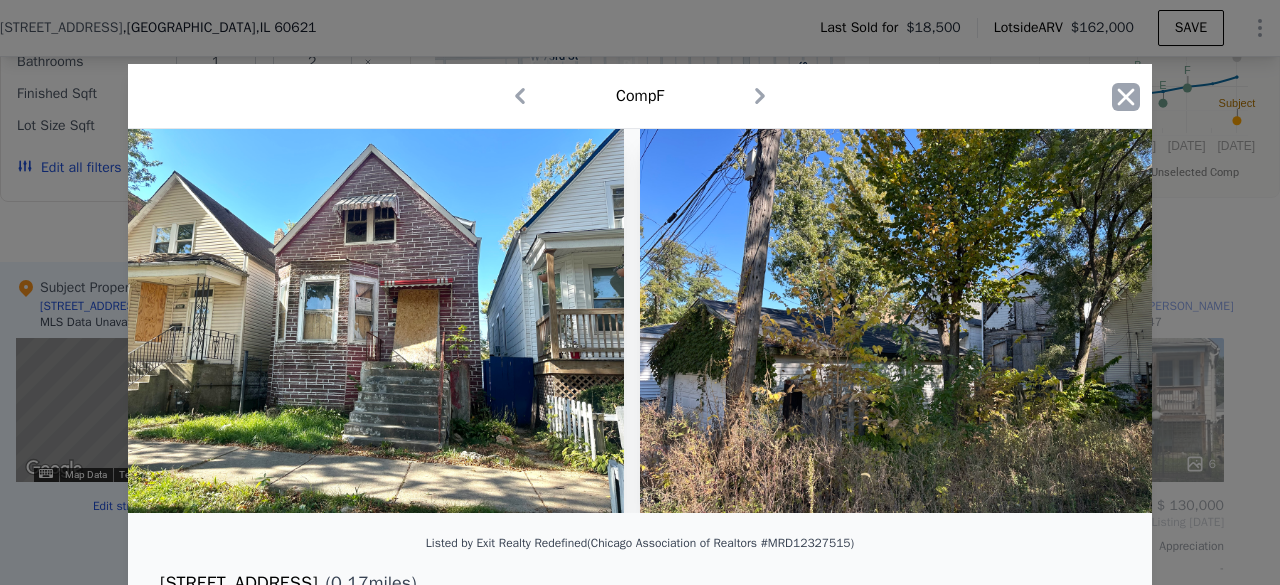 click 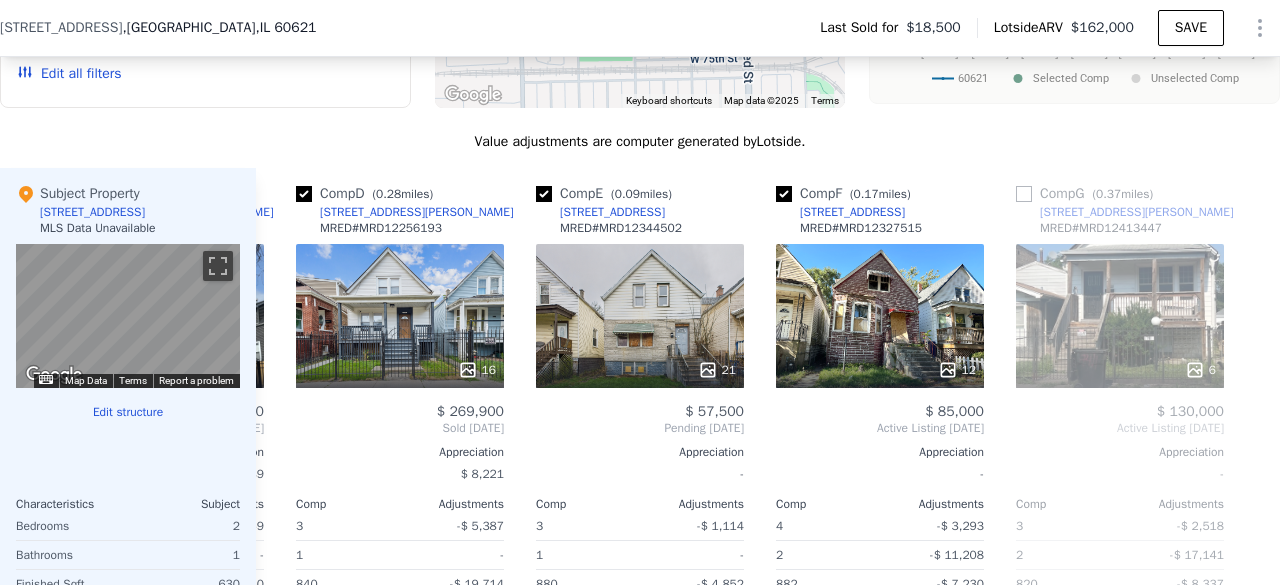scroll, scrollTop: 1924, scrollLeft: 0, axis: vertical 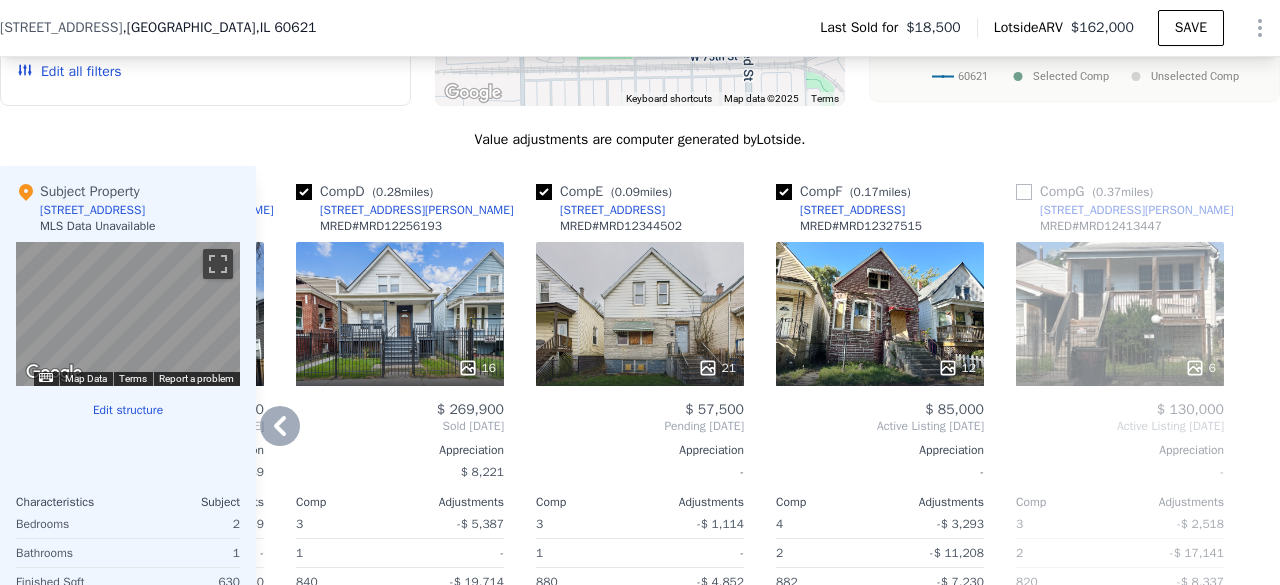 click on "6" at bounding box center [1120, 314] 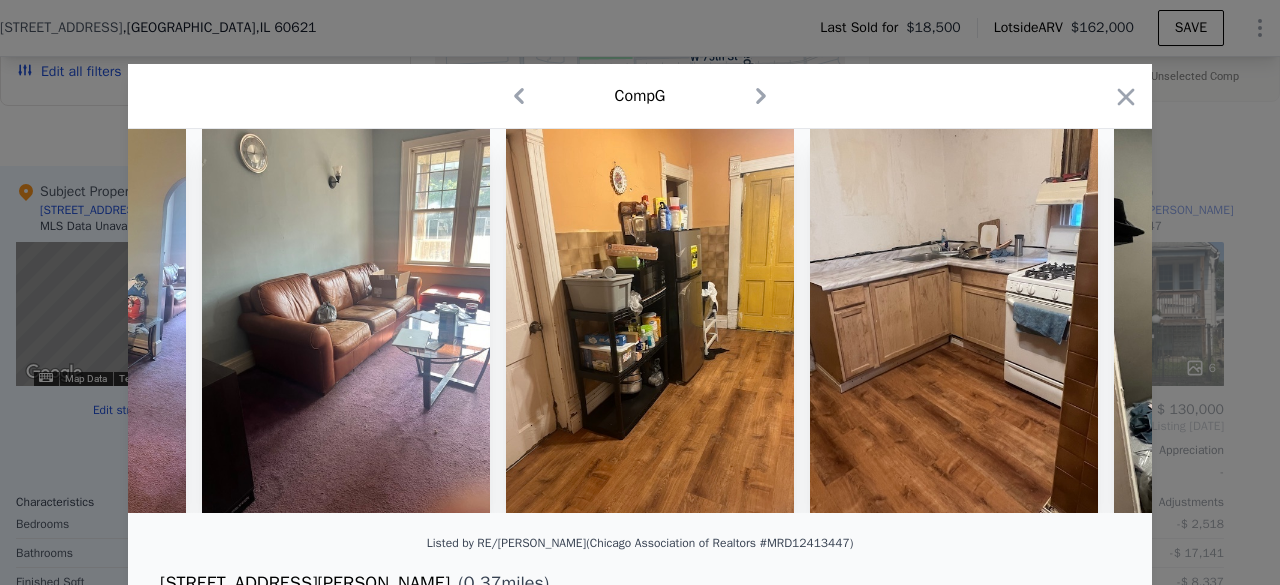 scroll, scrollTop: 0, scrollLeft: 784, axis: horizontal 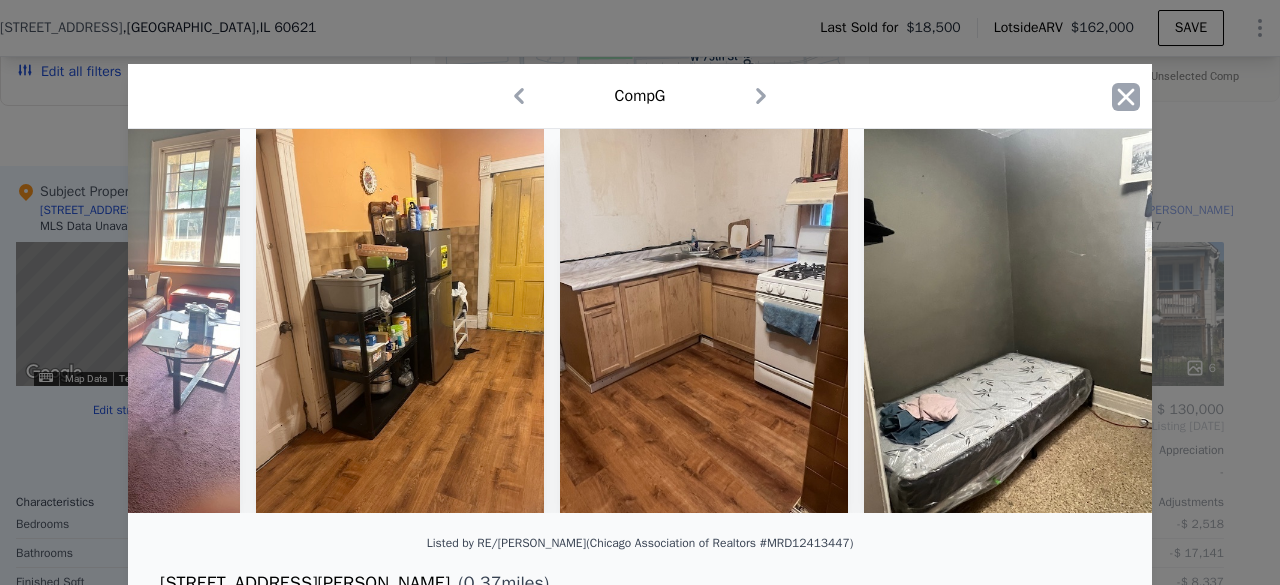click 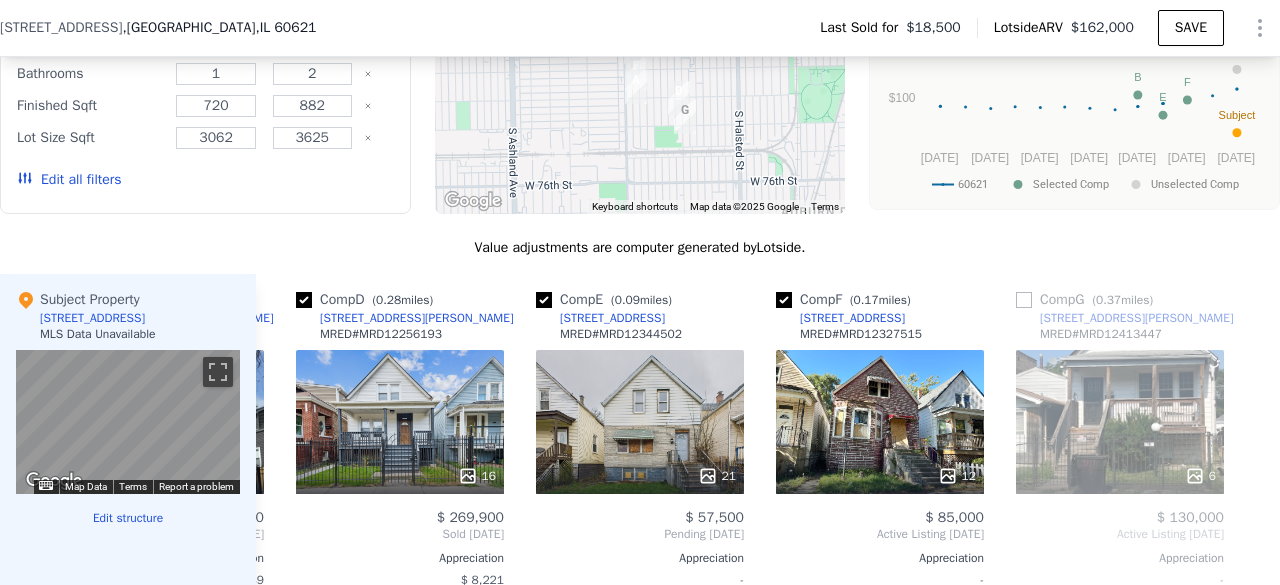scroll, scrollTop: 1894, scrollLeft: 0, axis: vertical 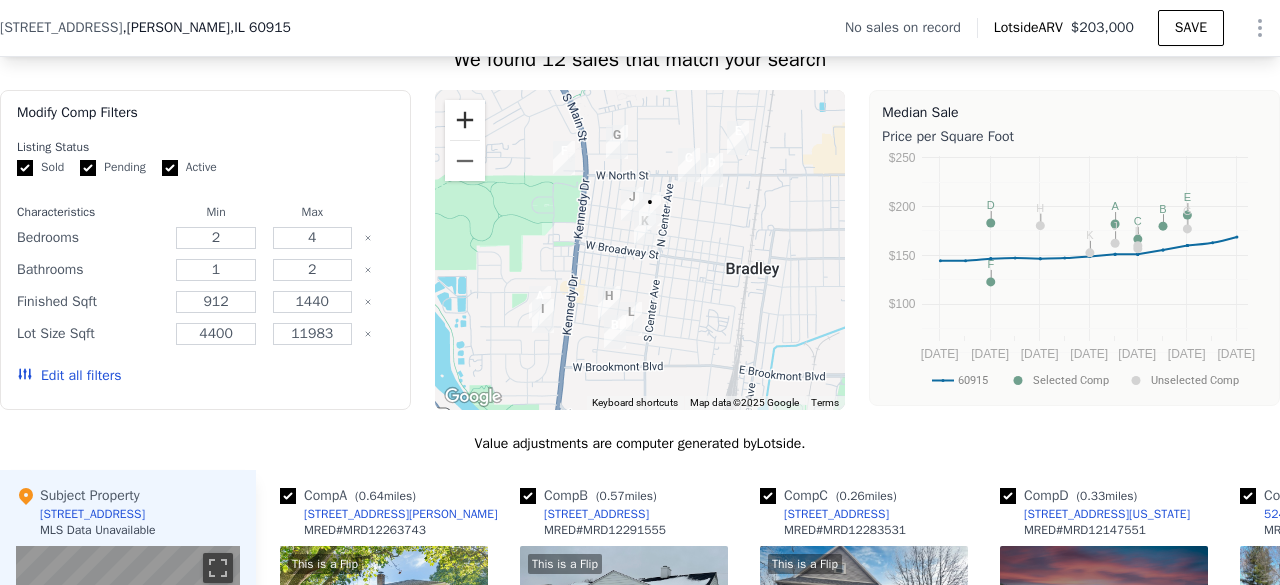 click at bounding box center [465, 120] 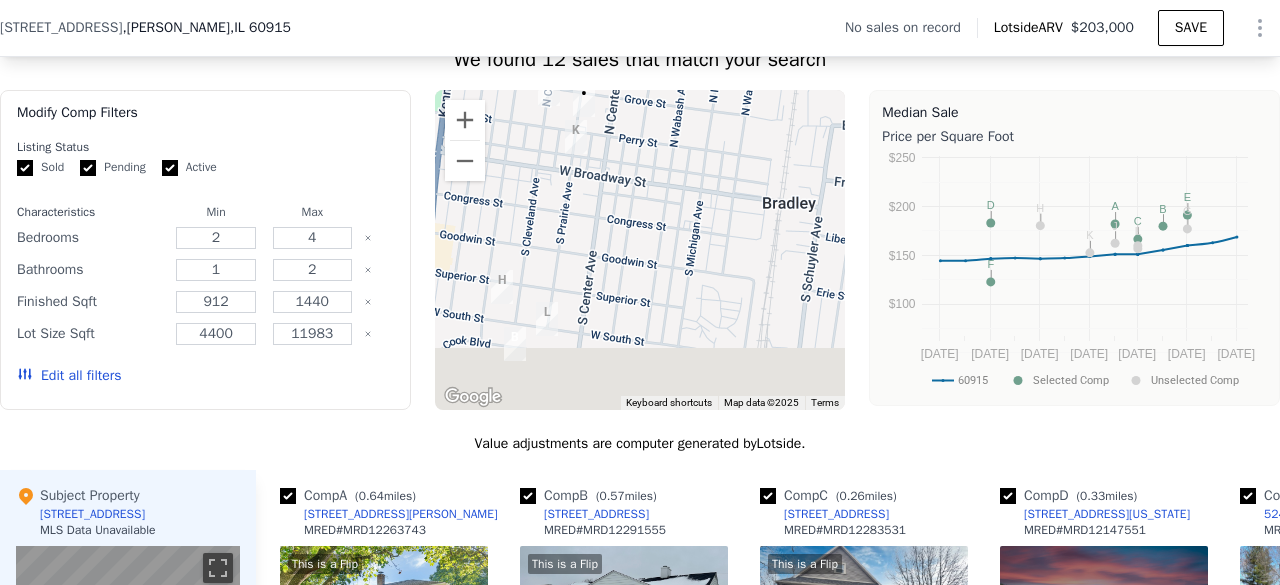 drag, startPoint x: 664, startPoint y: 230, endPoint x: 584, endPoint y: 127, distance: 130.41856 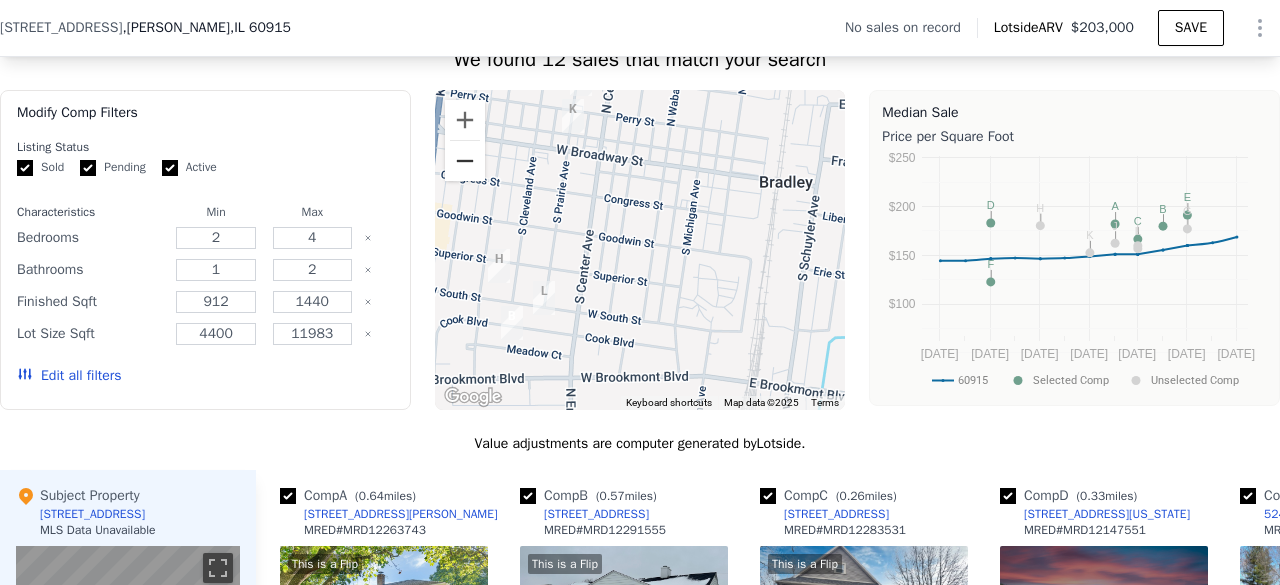 click at bounding box center [465, 161] 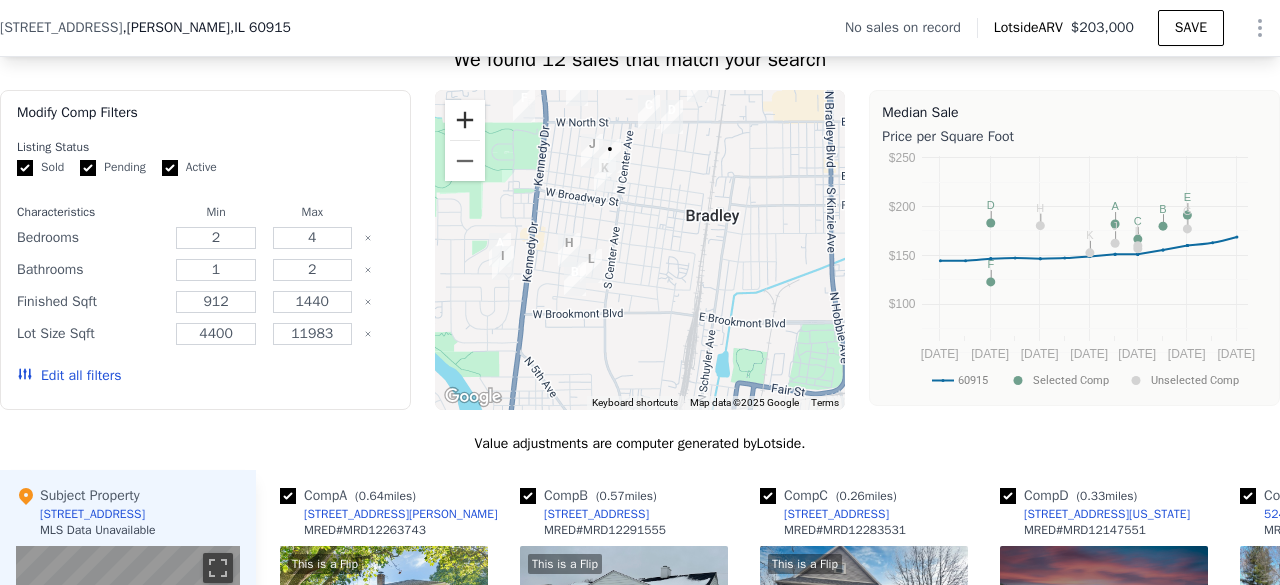 click at bounding box center [465, 120] 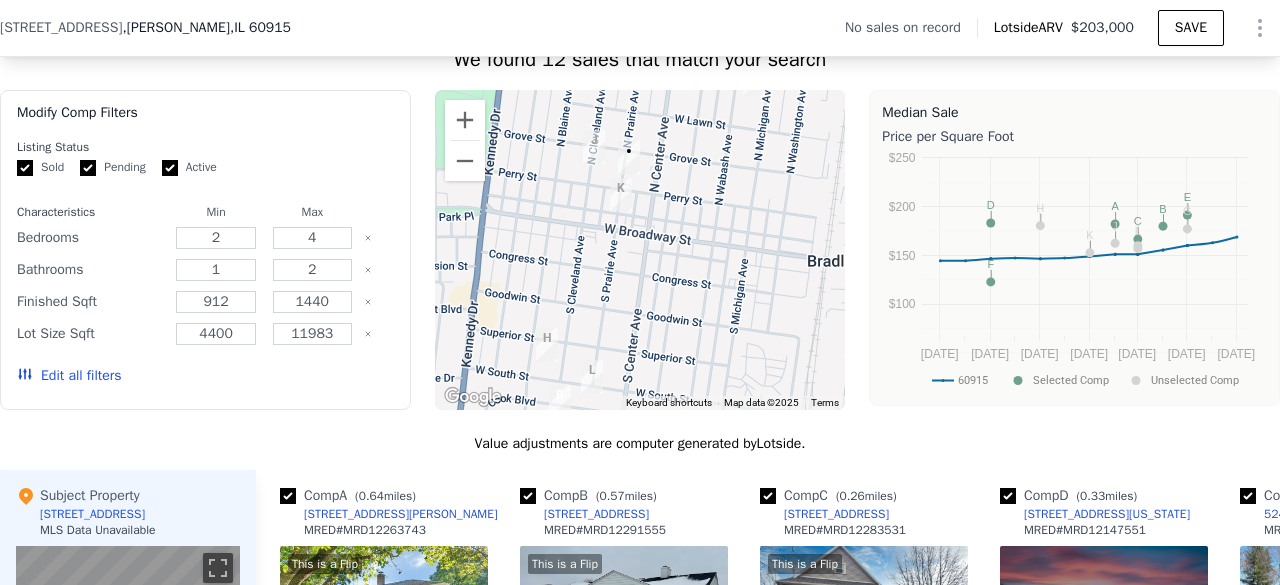 drag, startPoint x: 586, startPoint y: 173, endPoint x: 636, endPoint y: 255, distance: 96.04166 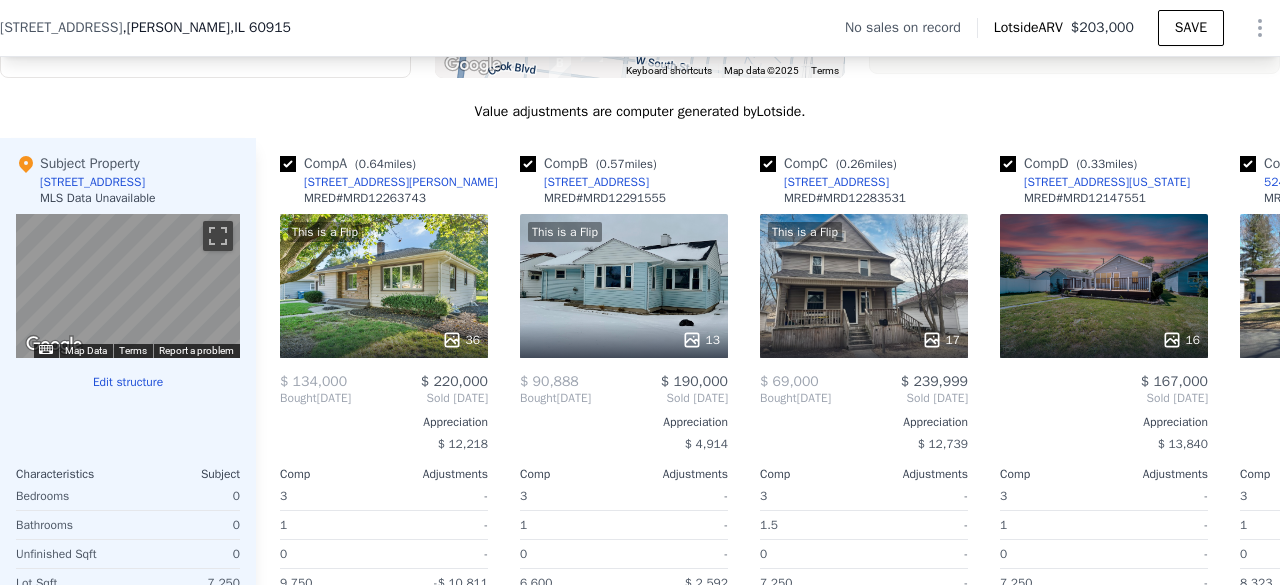 scroll, scrollTop: 1860, scrollLeft: 0, axis: vertical 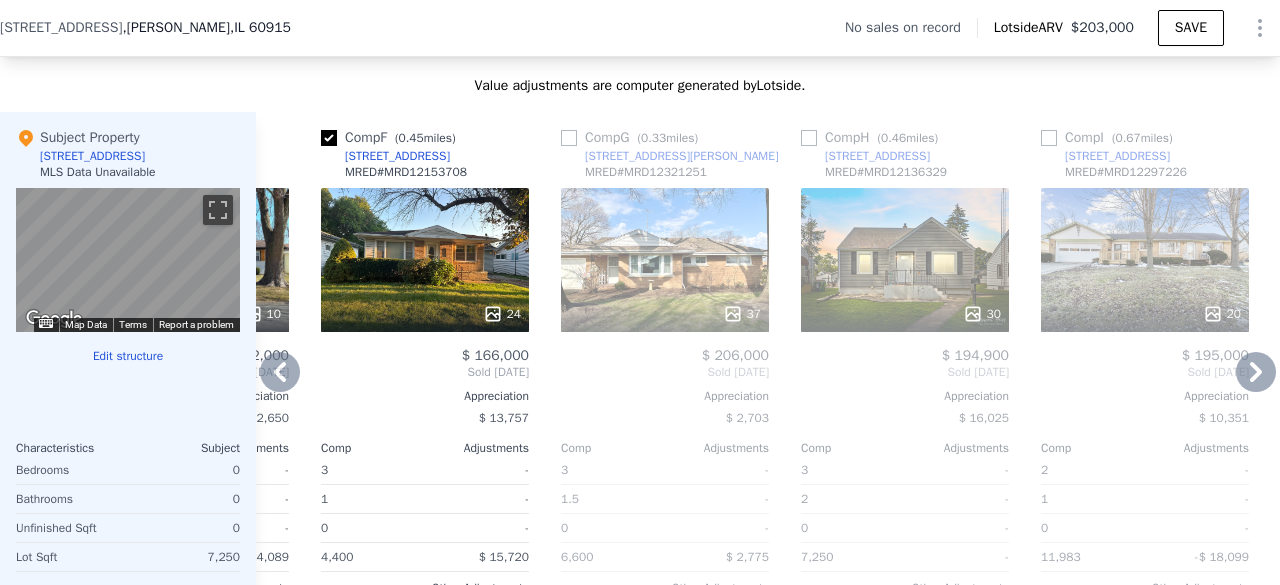 click on "30" at bounding box center [905, 260] 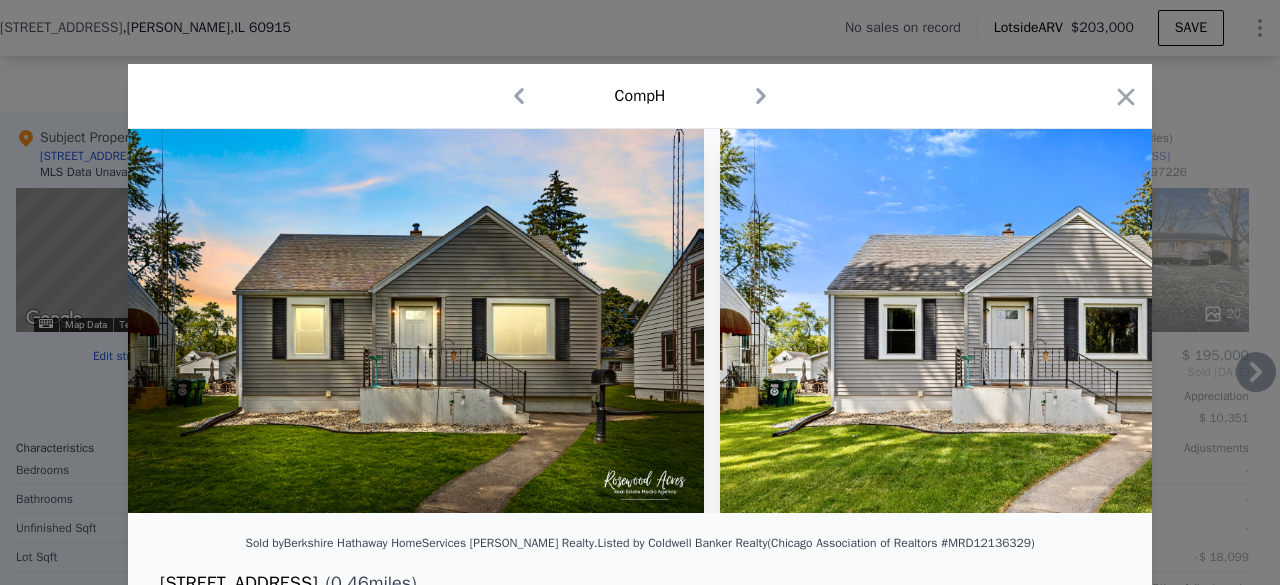scroll, scrollTop: 0, scrollLeft: 1547, axis: horizontal 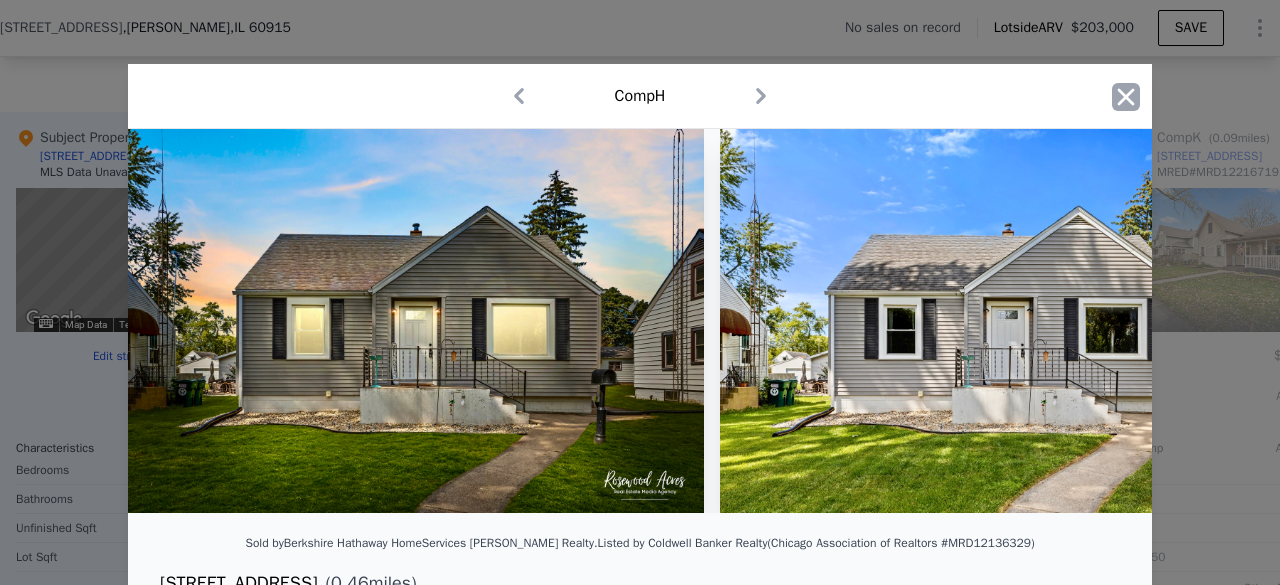click 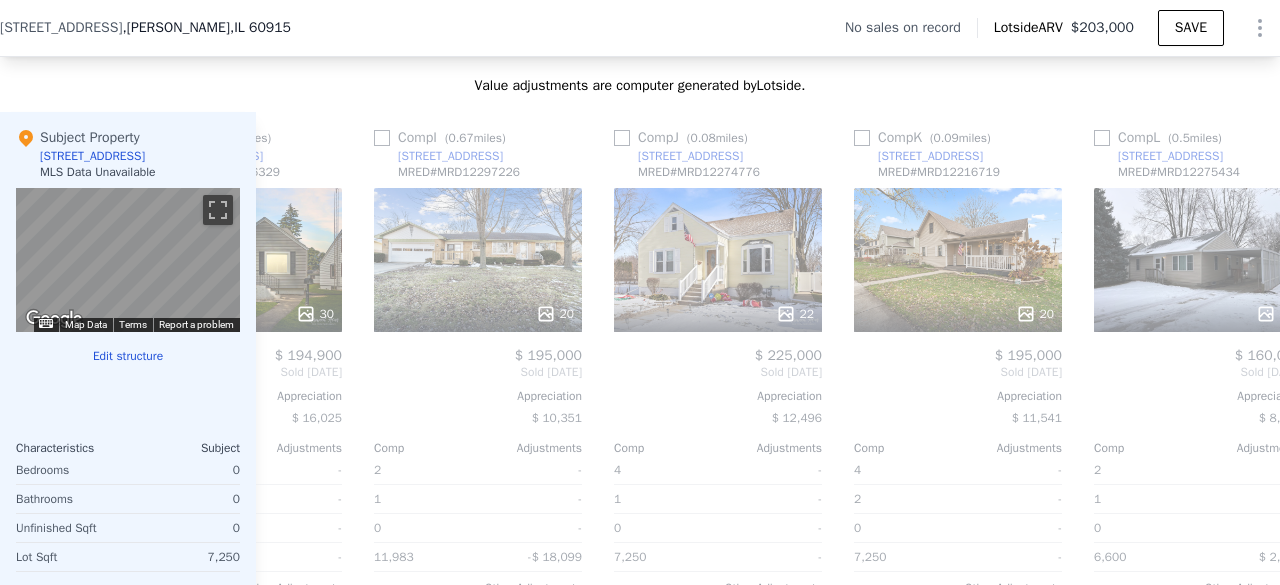 scroll, scrollTop: 0, scrollLeft: 1829, axis: horizontal 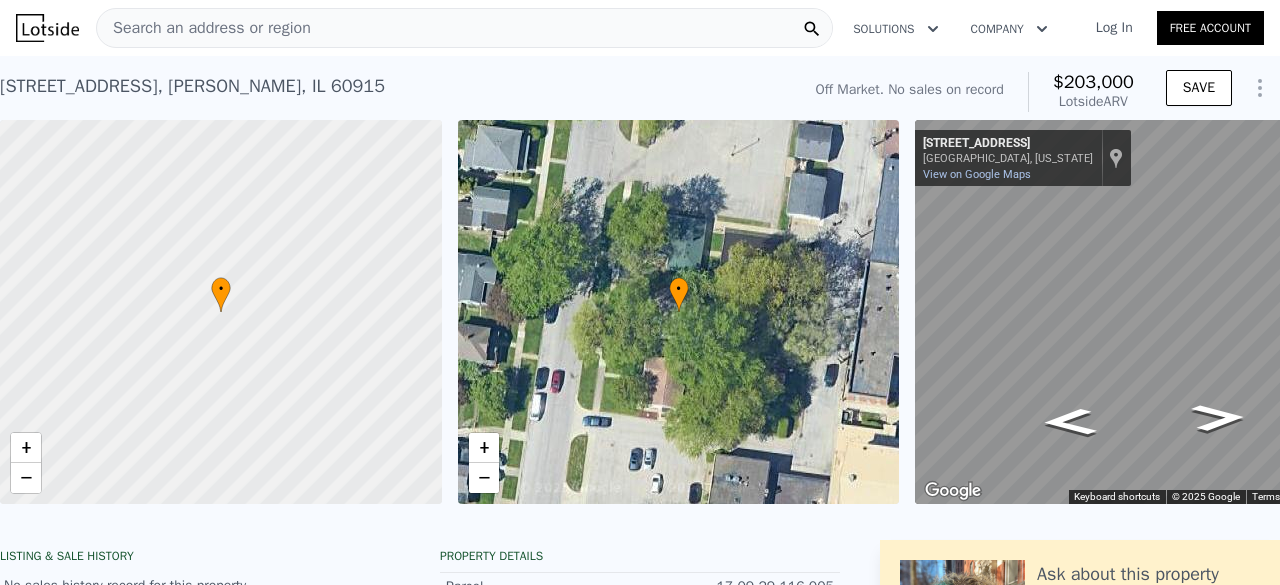 click on "Search an address or region" at bounding box center [204, 28] 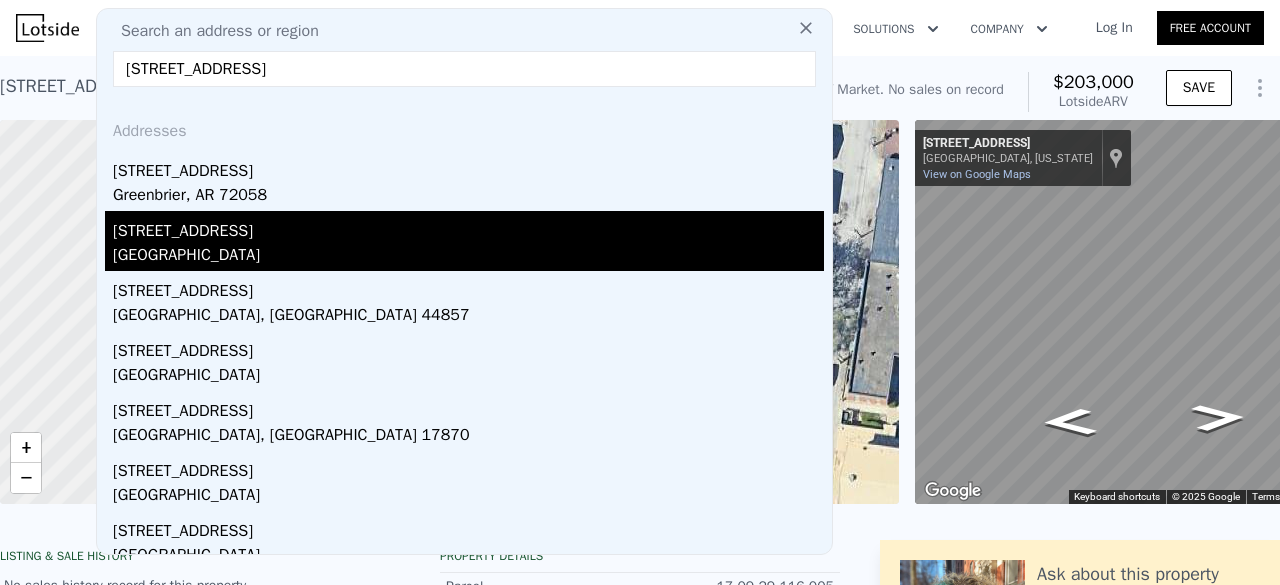 type on "[STREET_ADDRESS]" 